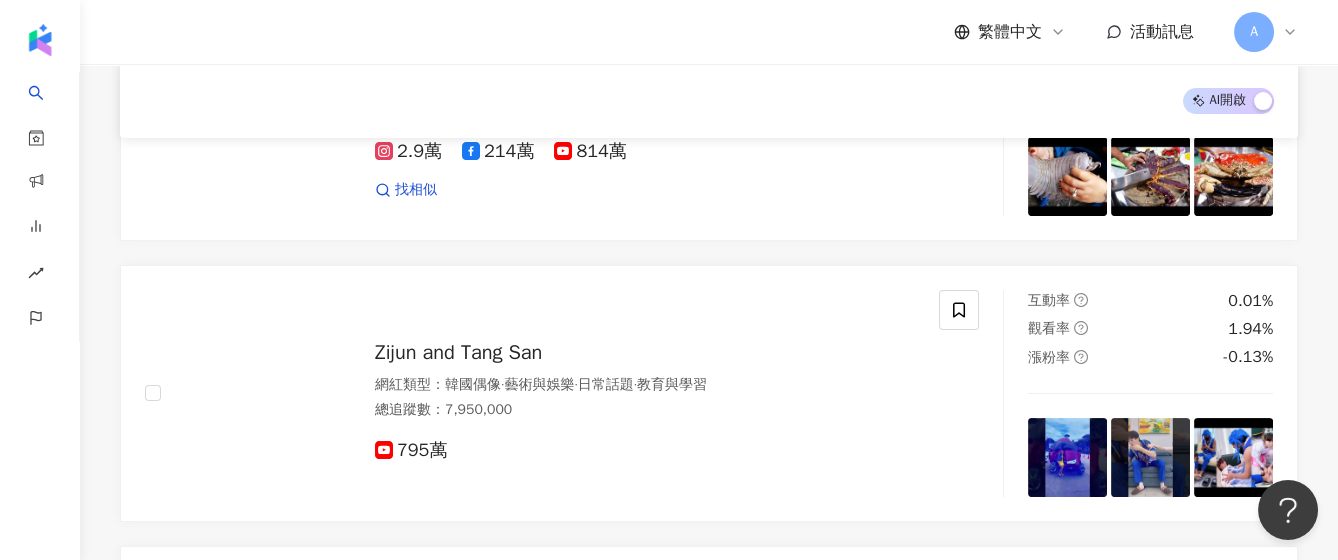 scroll, scrollTop: 0, scrollLeft: 0, axis: both 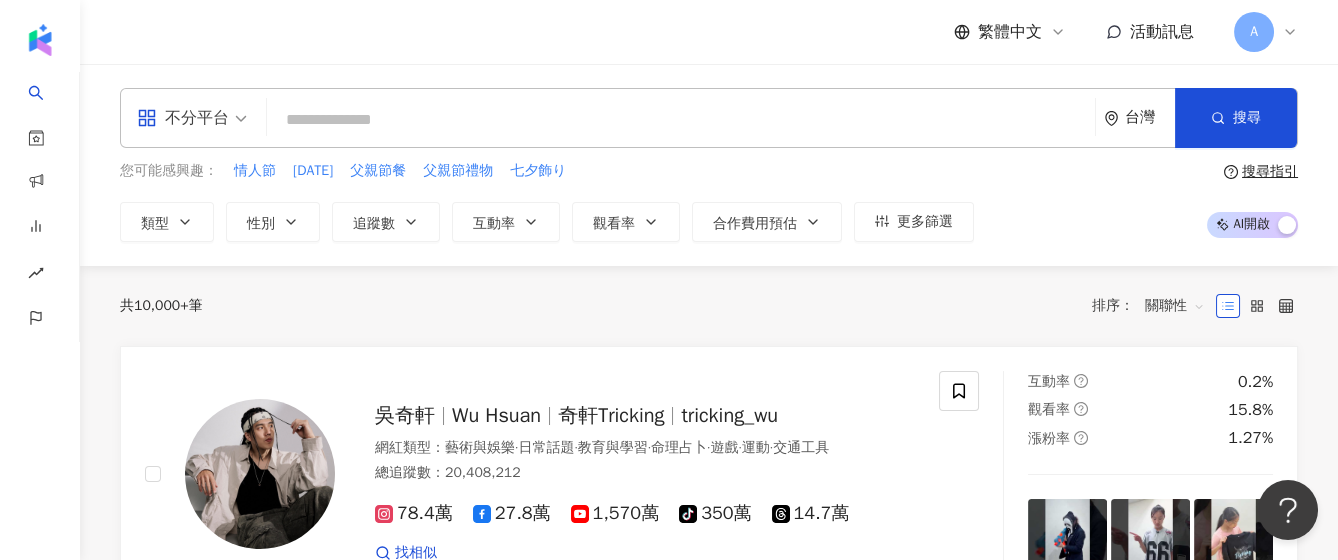 click at bounding box center (681, 120) 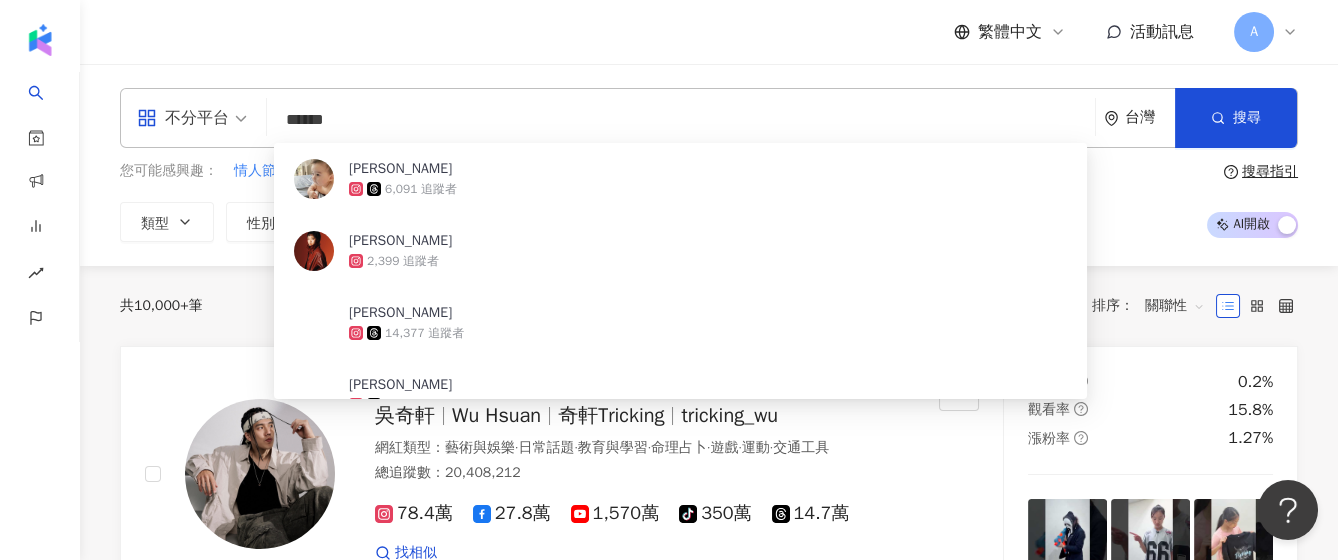 type on "*******" 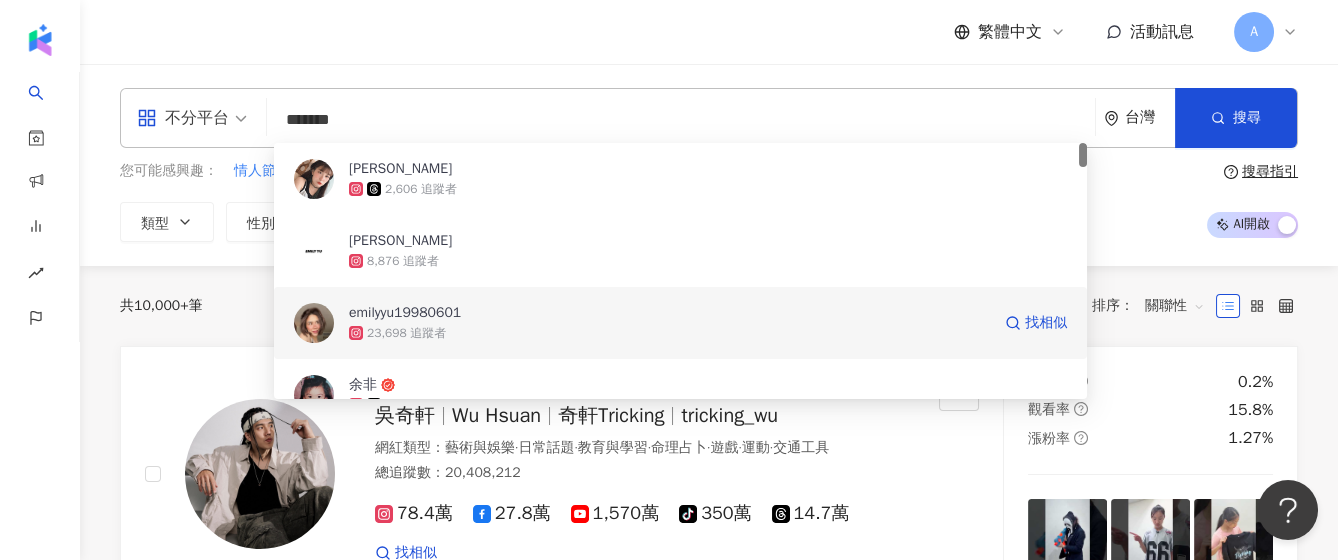 click on "emilyyu19980601" at bounding box center [669, 313] 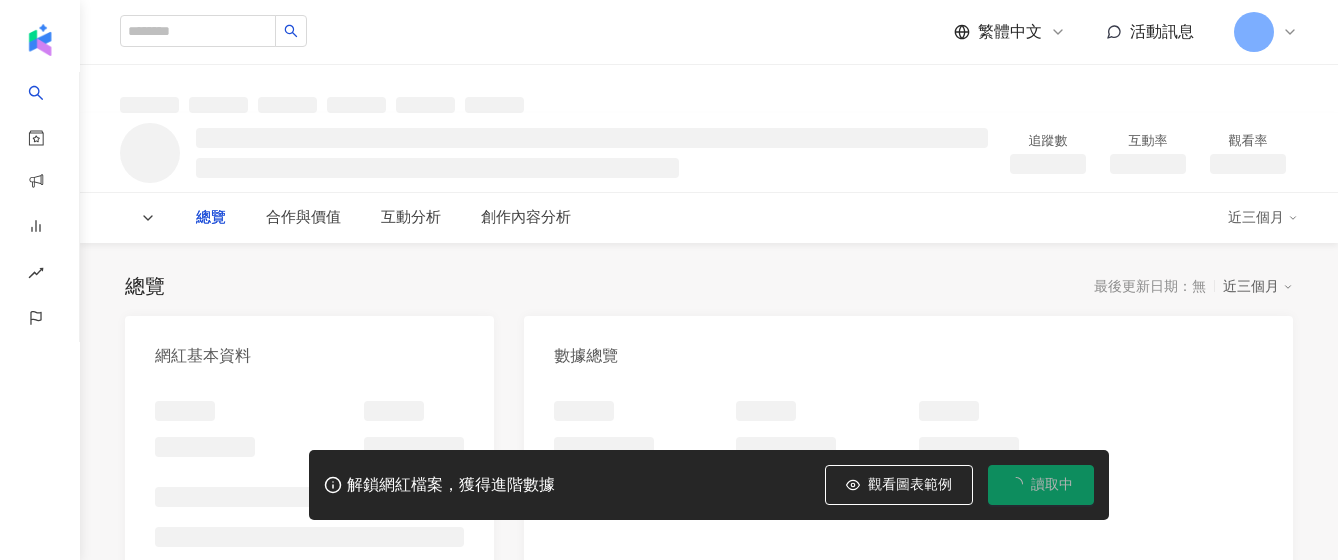 scroll, scrollTop: 0, scrollLeft: 0, axis: both 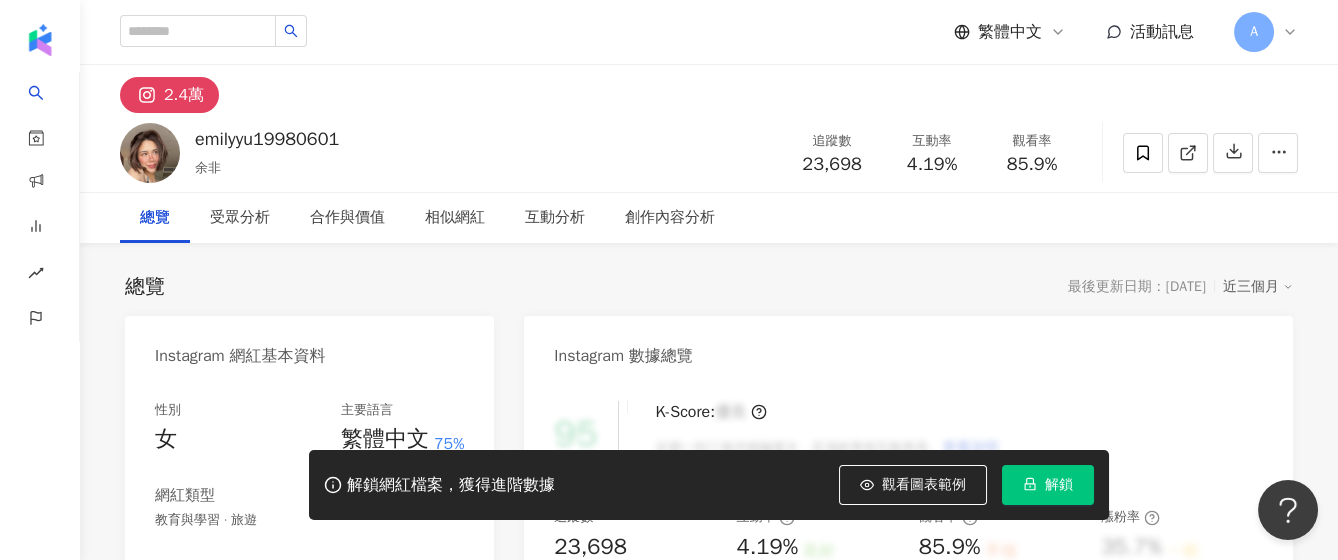 click on "解鎖" at bounding box center (1048, 485) 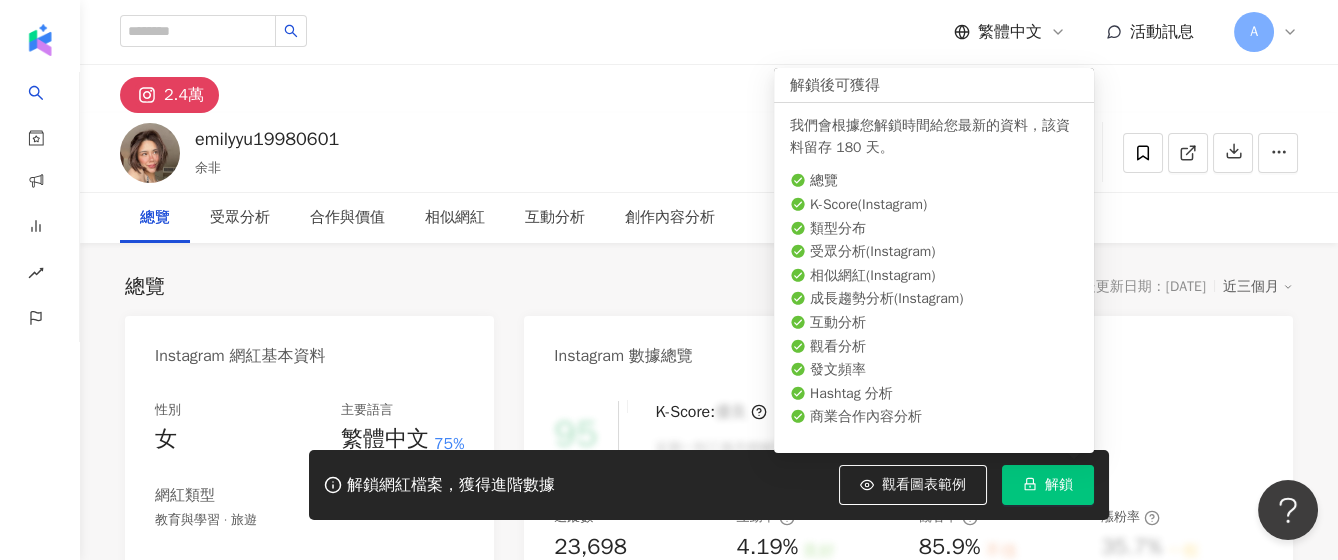 click on "解鎖" at bounding box center (1048, 485) 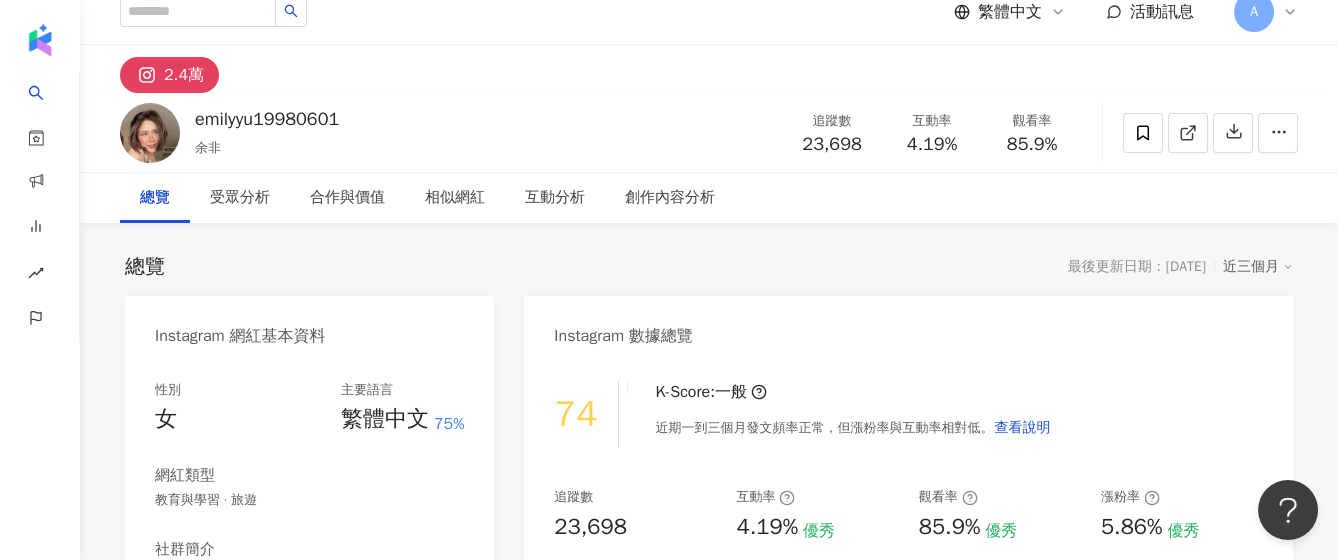 scroll, scrollTop: 0, scrollLeft: 0, axis: both 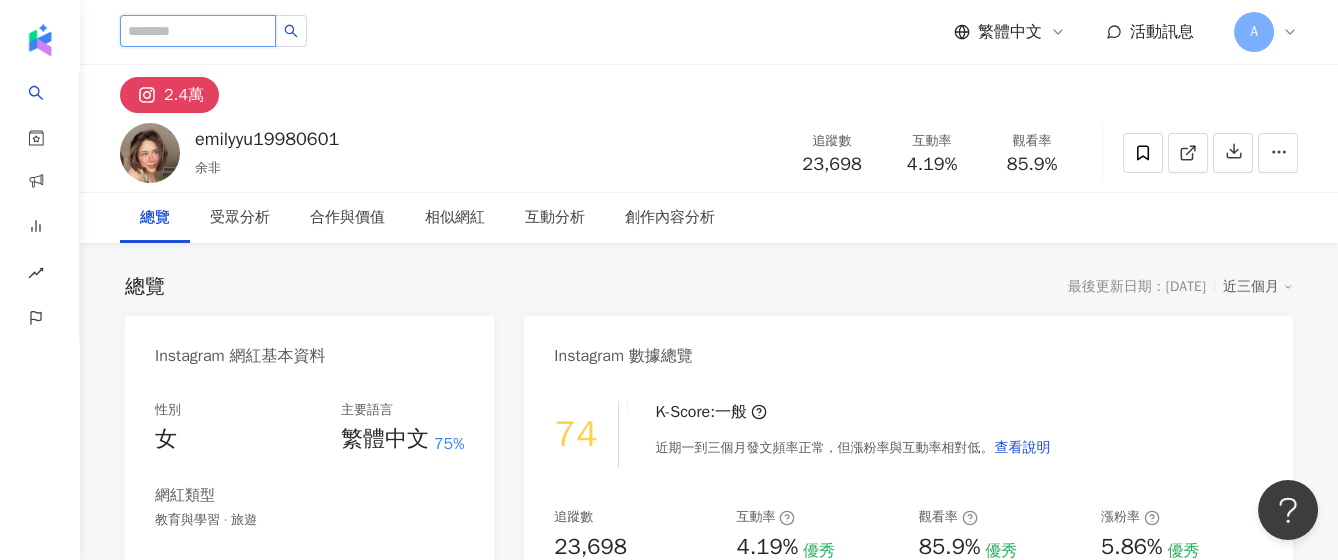 click at bounding box center [198, 31] 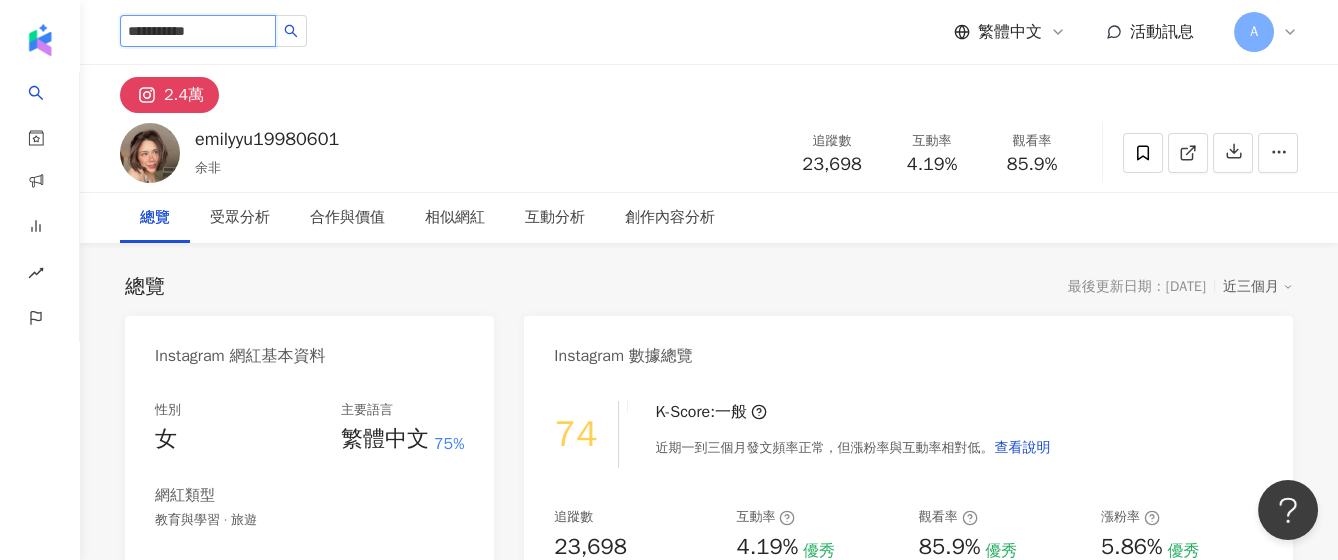 type on "**********" 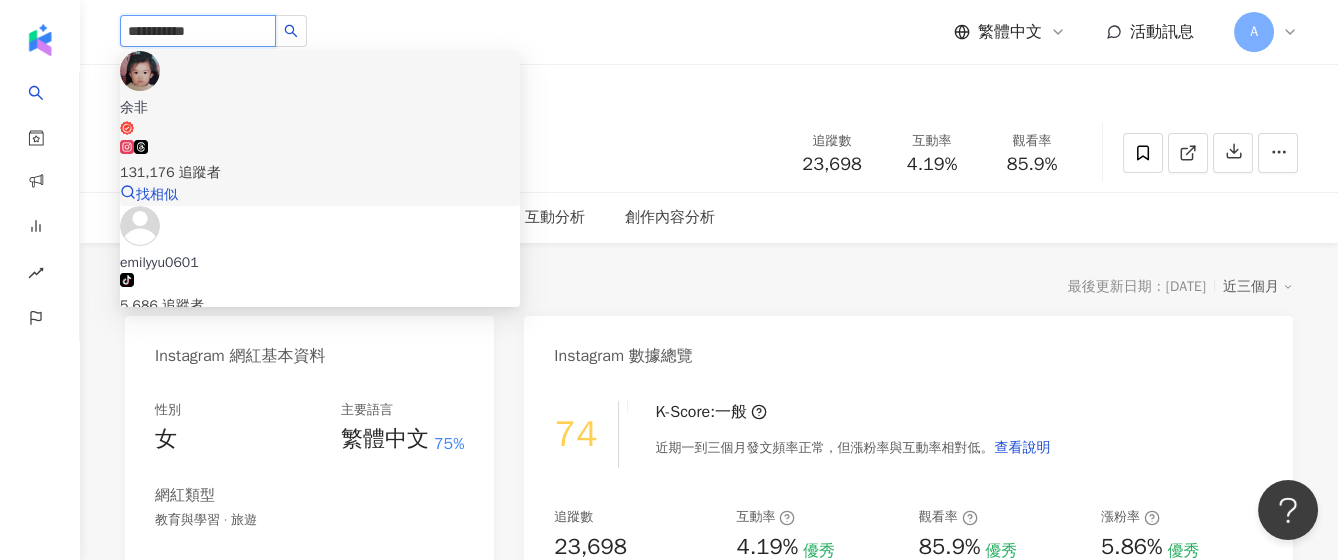 click on "131,176   追蹤者" at bounding box center (320, 162) 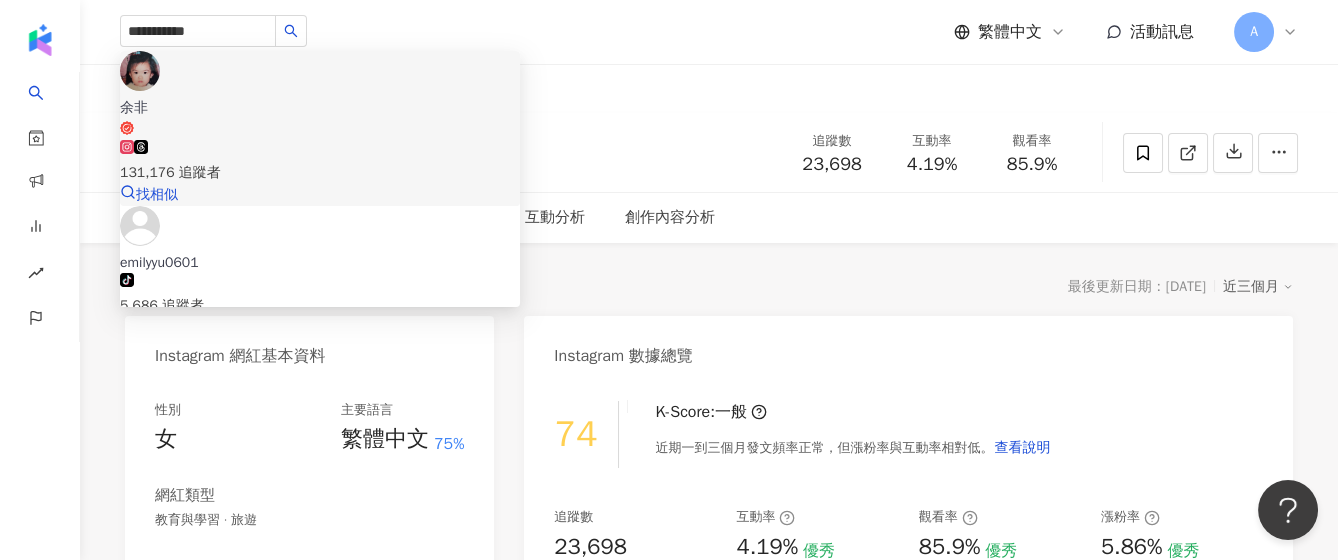 type 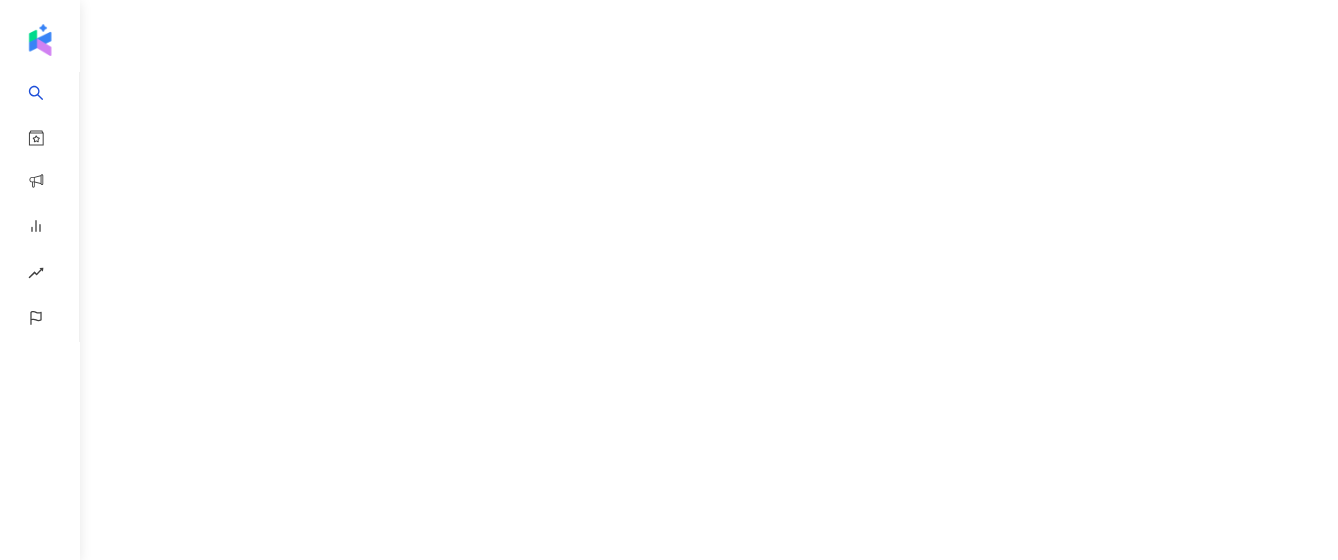 scroll, scrollTop: 0, scrollLeft: 0, axis: both 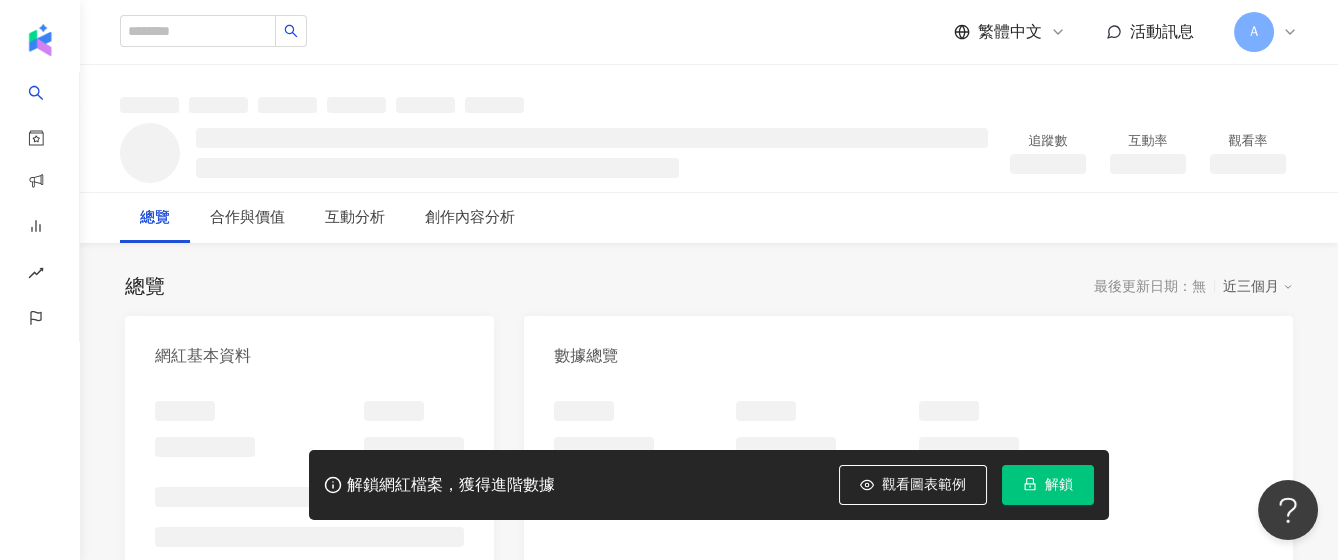 click on "解鎖" at bounding box center [1048, 485] 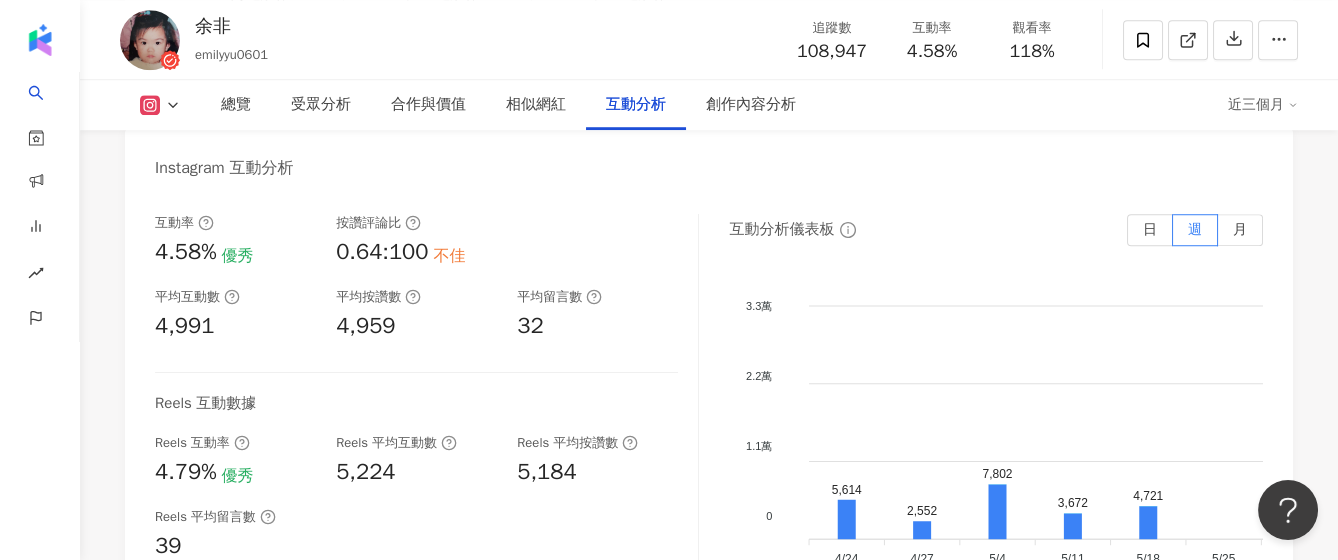 scroll, scrollTop: 4000, scrollLeft: 0, axis: vertical 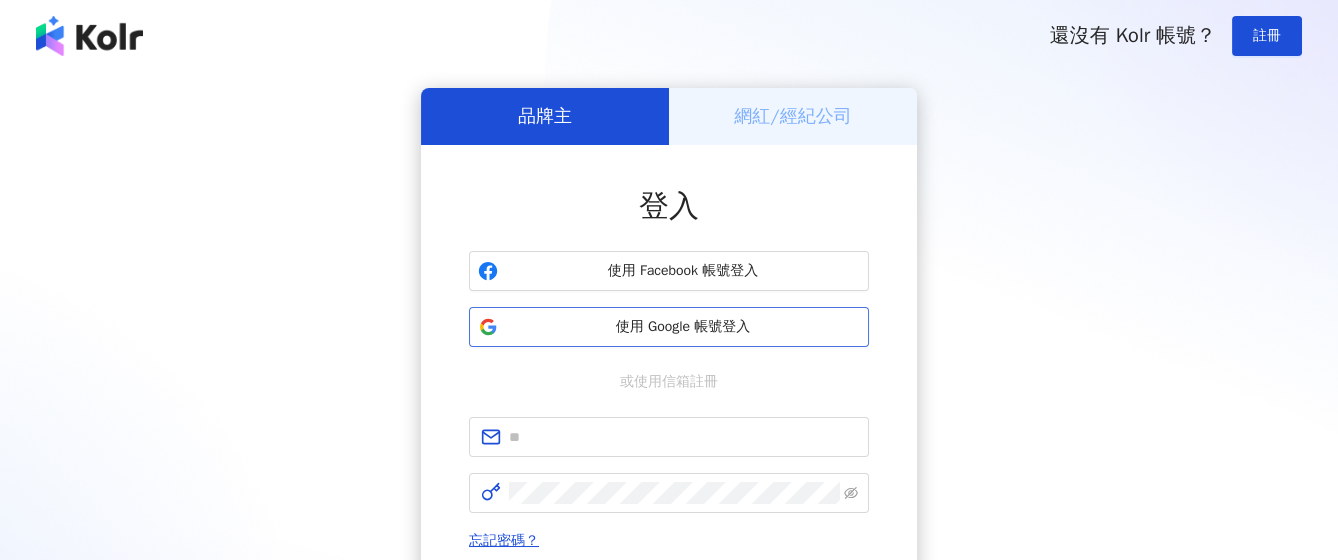 click on "使用 Google 帳號登入" at bounding box center [669, 327] 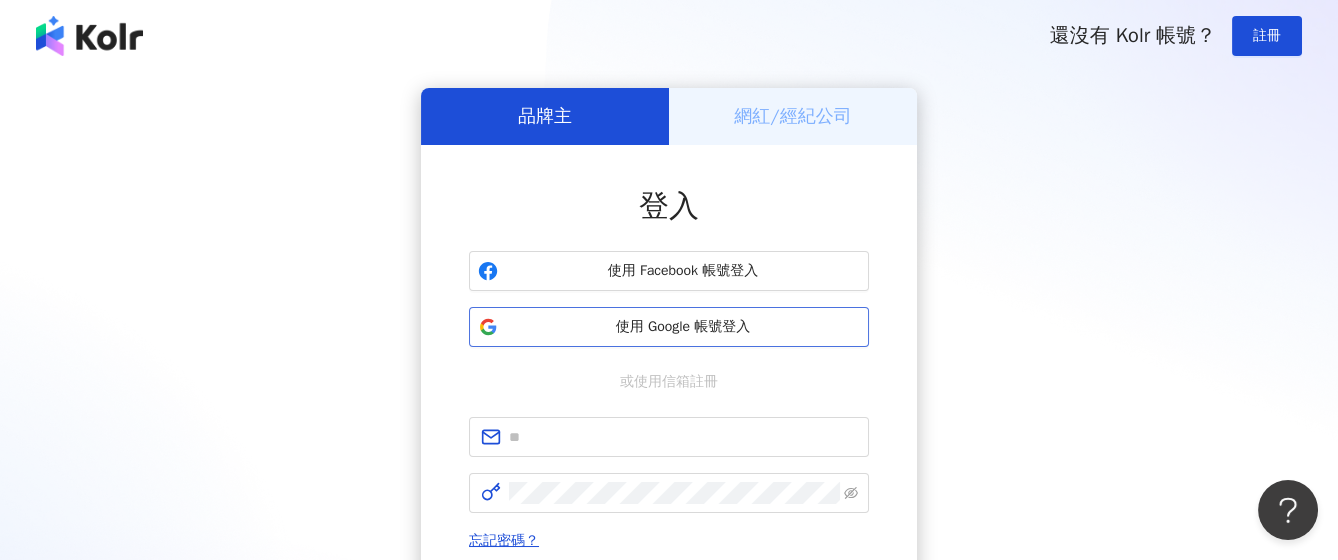 scroll, scrollTop: 0, scrollLeft: 0, axis: both 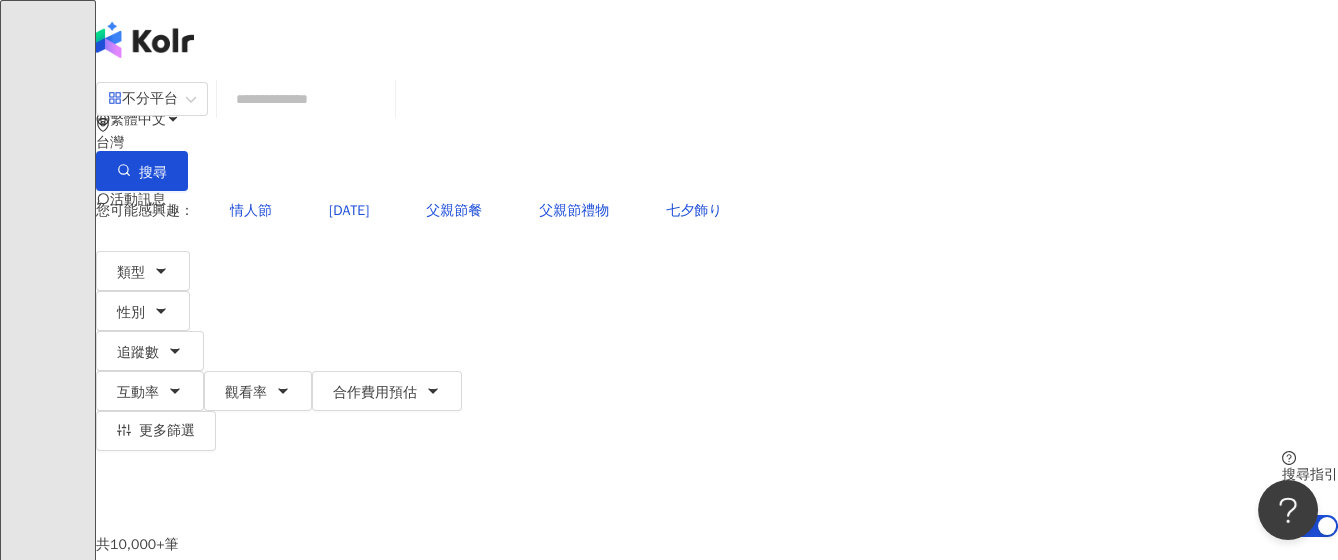 click at bounding box center [306, 99] 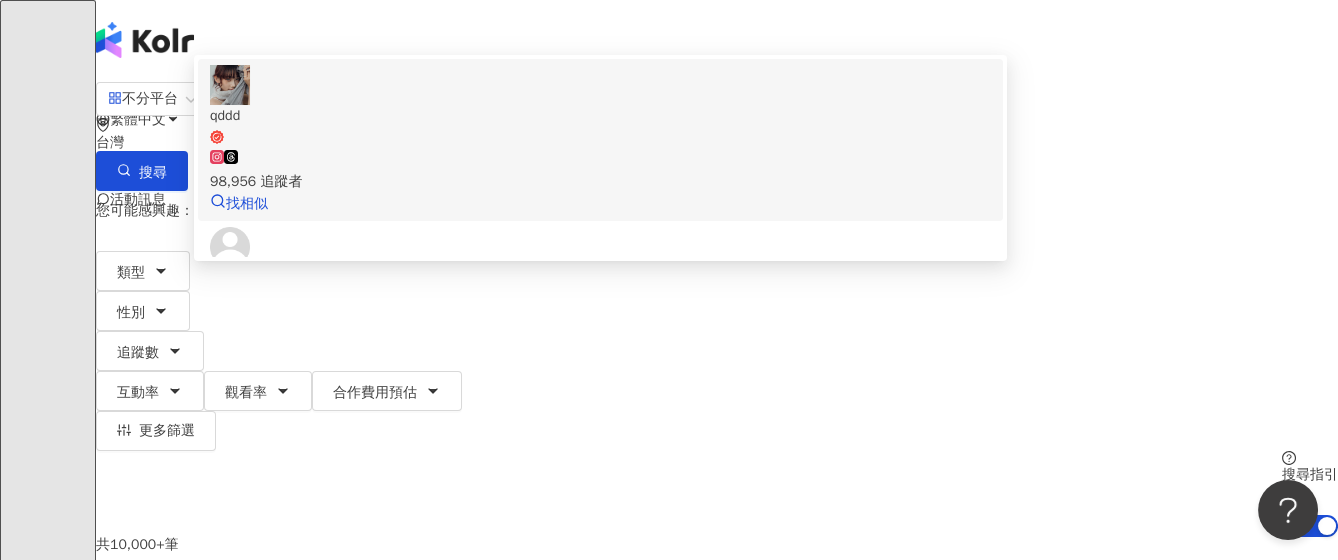 click on "98,956   追蹤者" at bounding box center (600, 171) 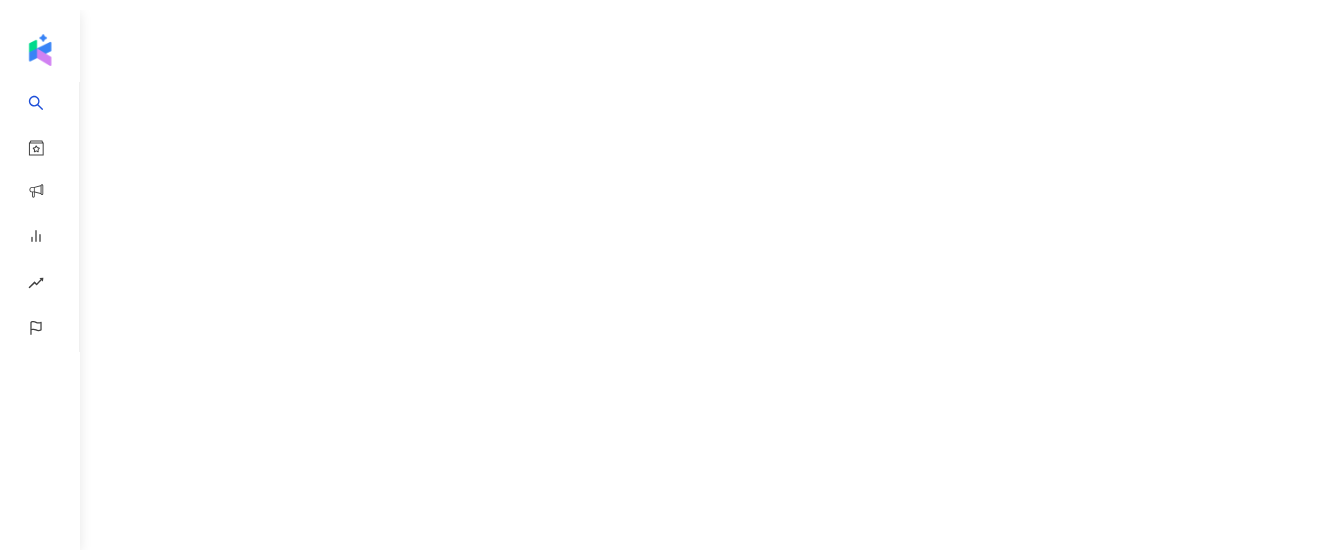 scroll, scrollTop: 0, scrollLeft: 0, axis: both 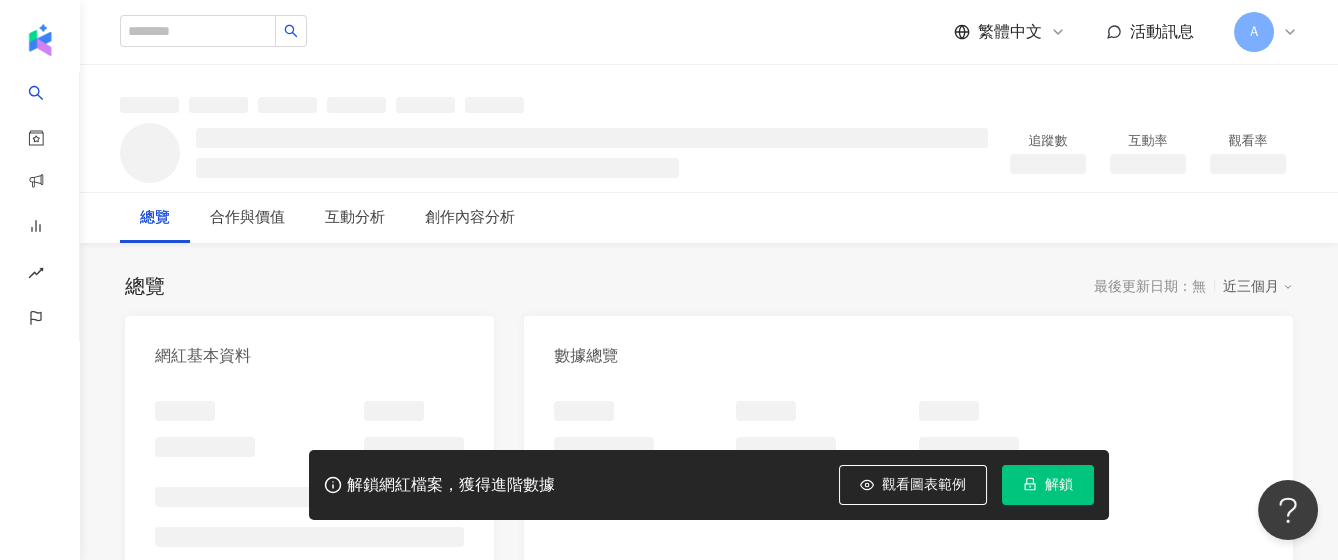 click on "解鎖" at bounding box center [1048, 485] 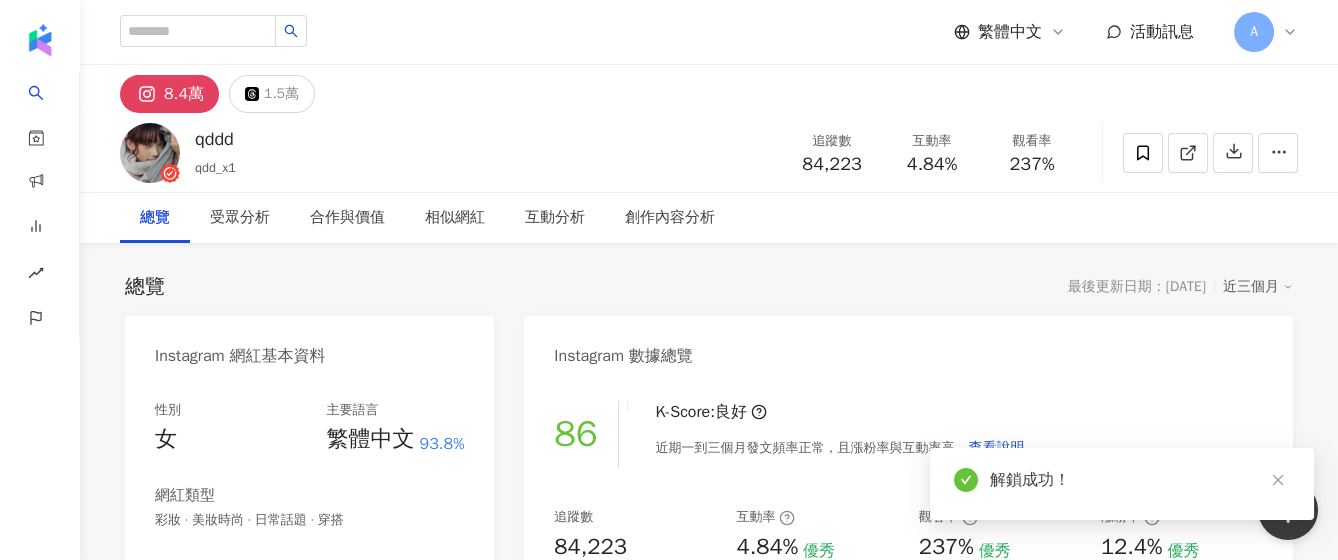 click on "總覽 最後更新日期：[DATE] 近三個月" at bounding box center (709, 287) 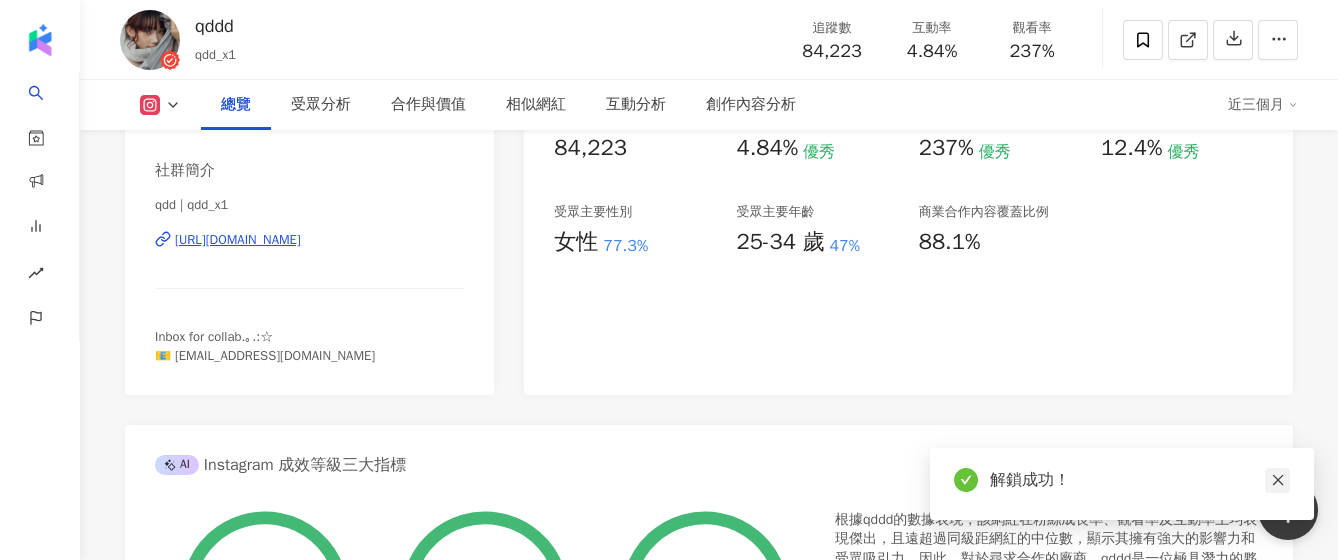 click 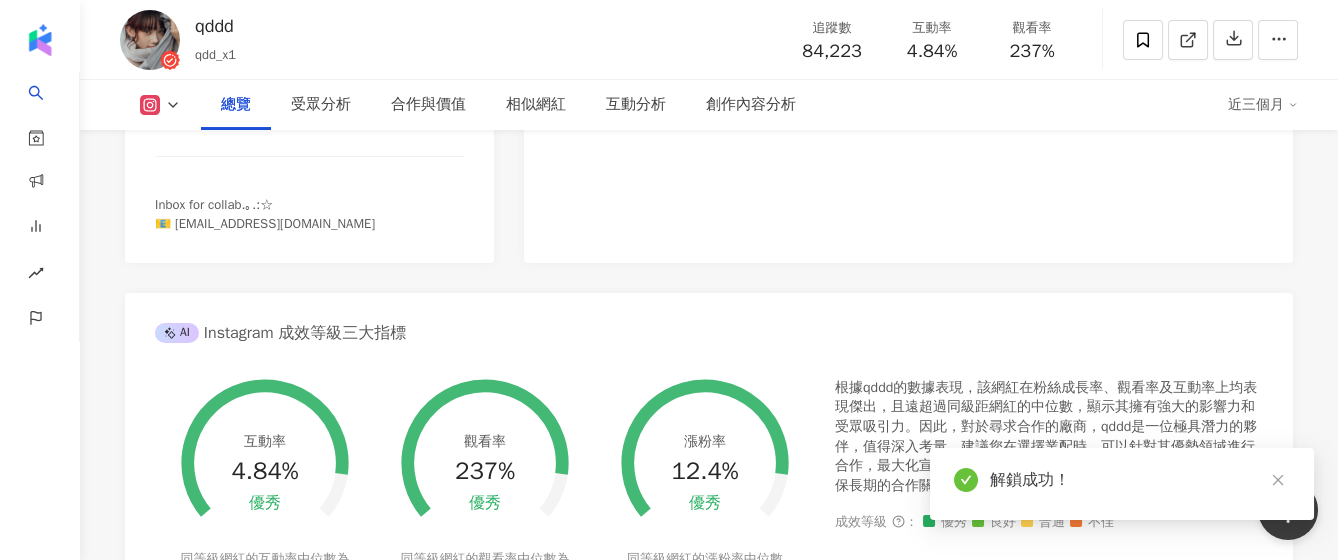 scroll, scrollTop: 533, scrollLeft: 0, axis: vertical 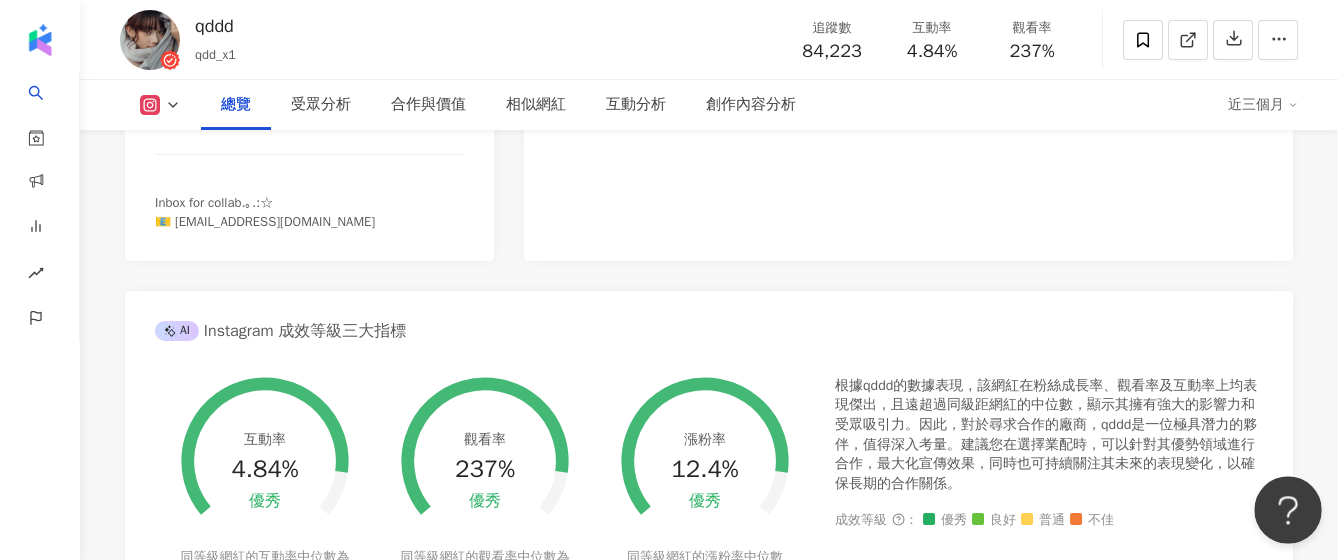 click at bounding box center [1284, 506] 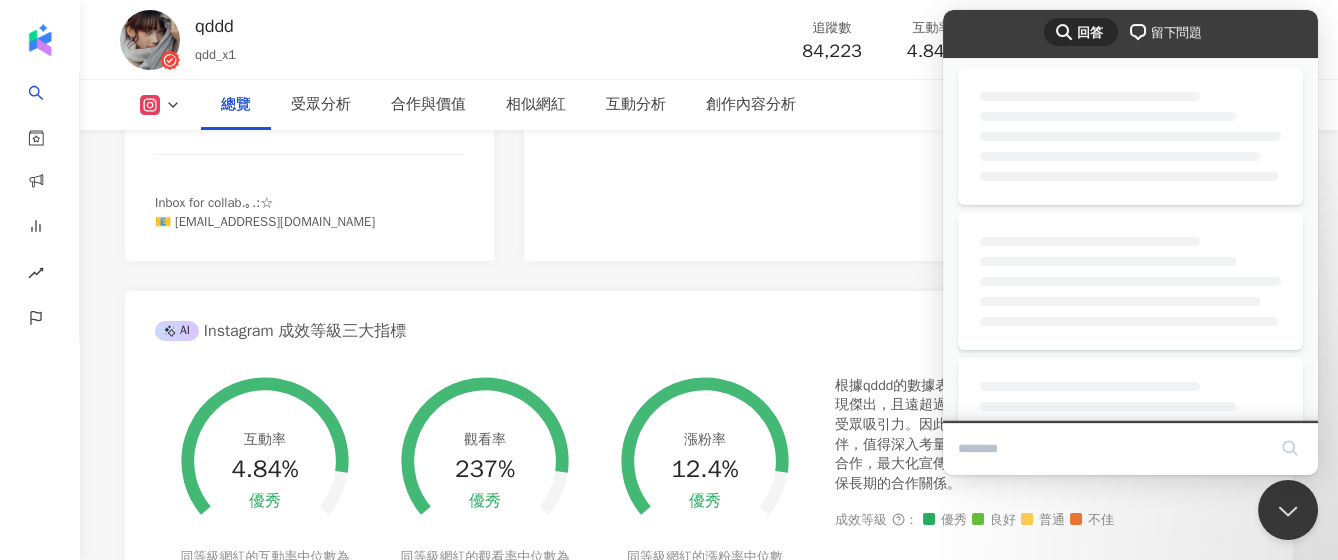 scroll, scrollTop: 666, scrollLeft: 0, axis: vertical 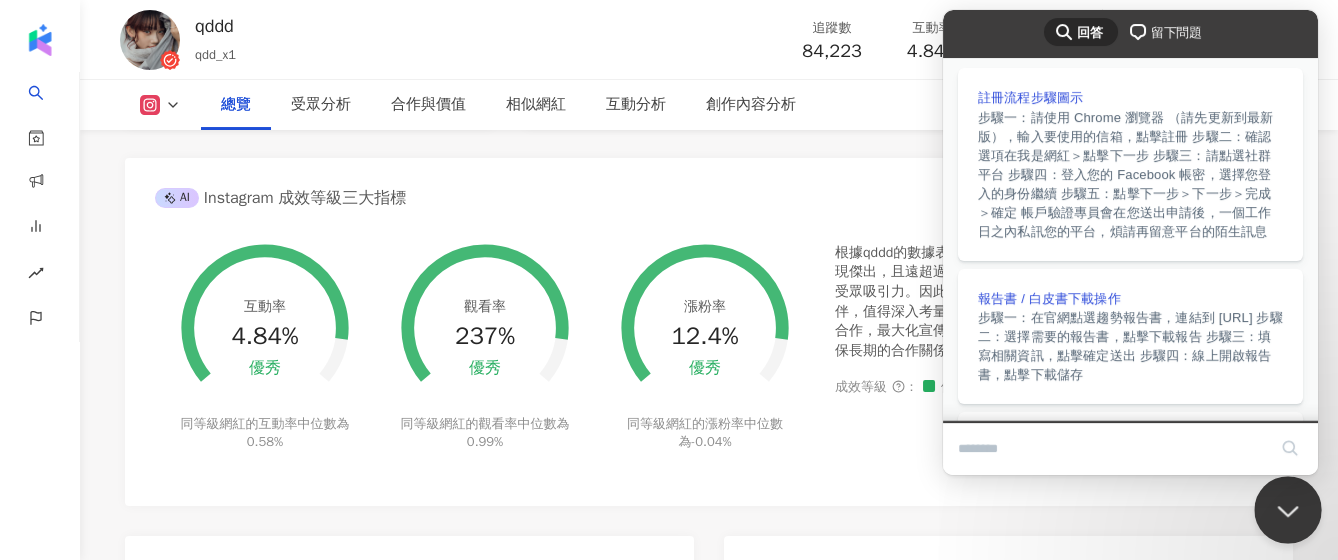 click at bounding box center (1284, 506) 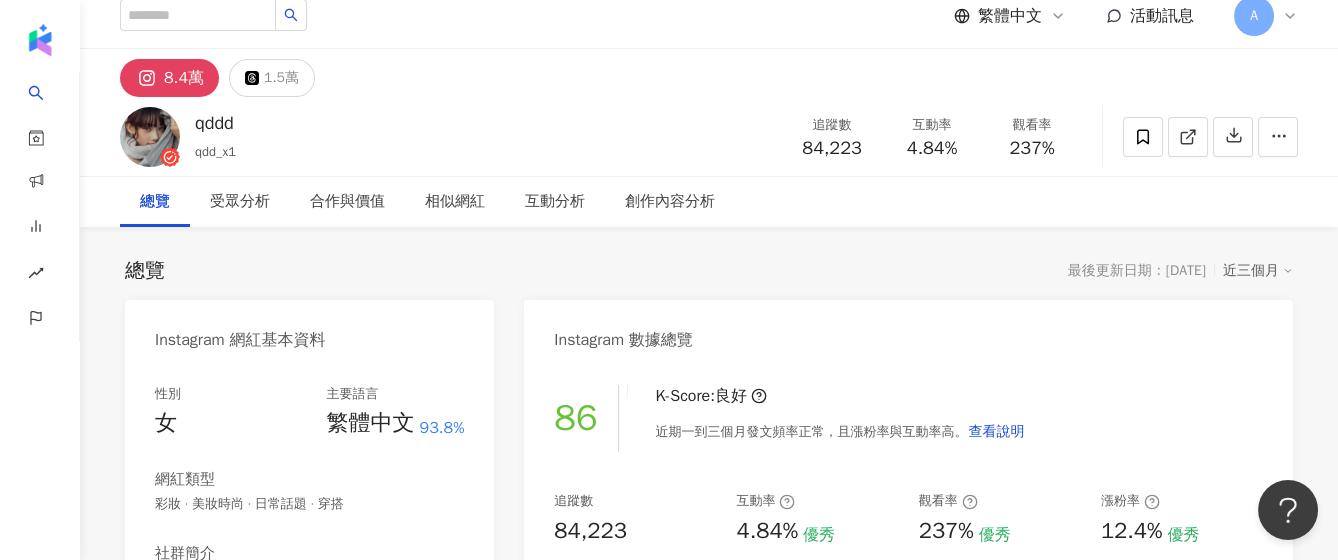 scroll, scrollTop: 0, scrollLeft: 0, axis: both 